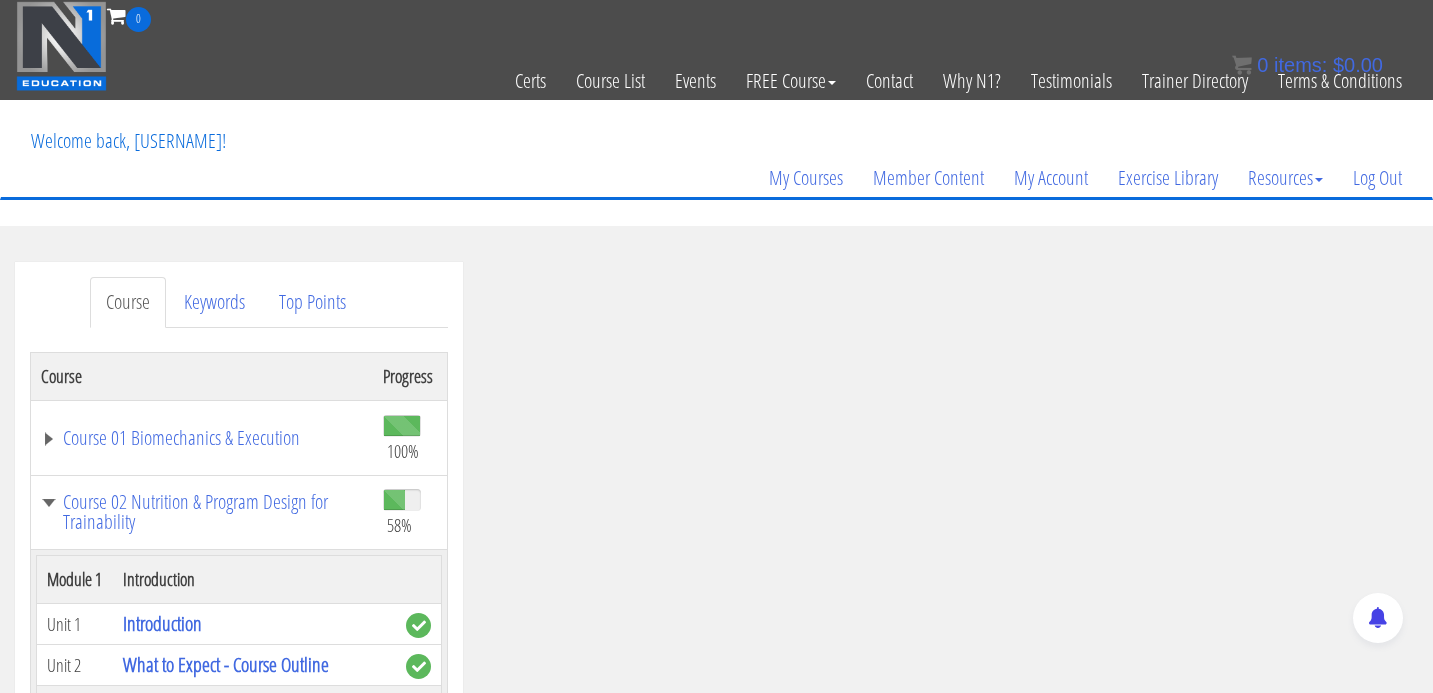 scroll, scrollTop: 0, scrollLeft: 0, axis: both 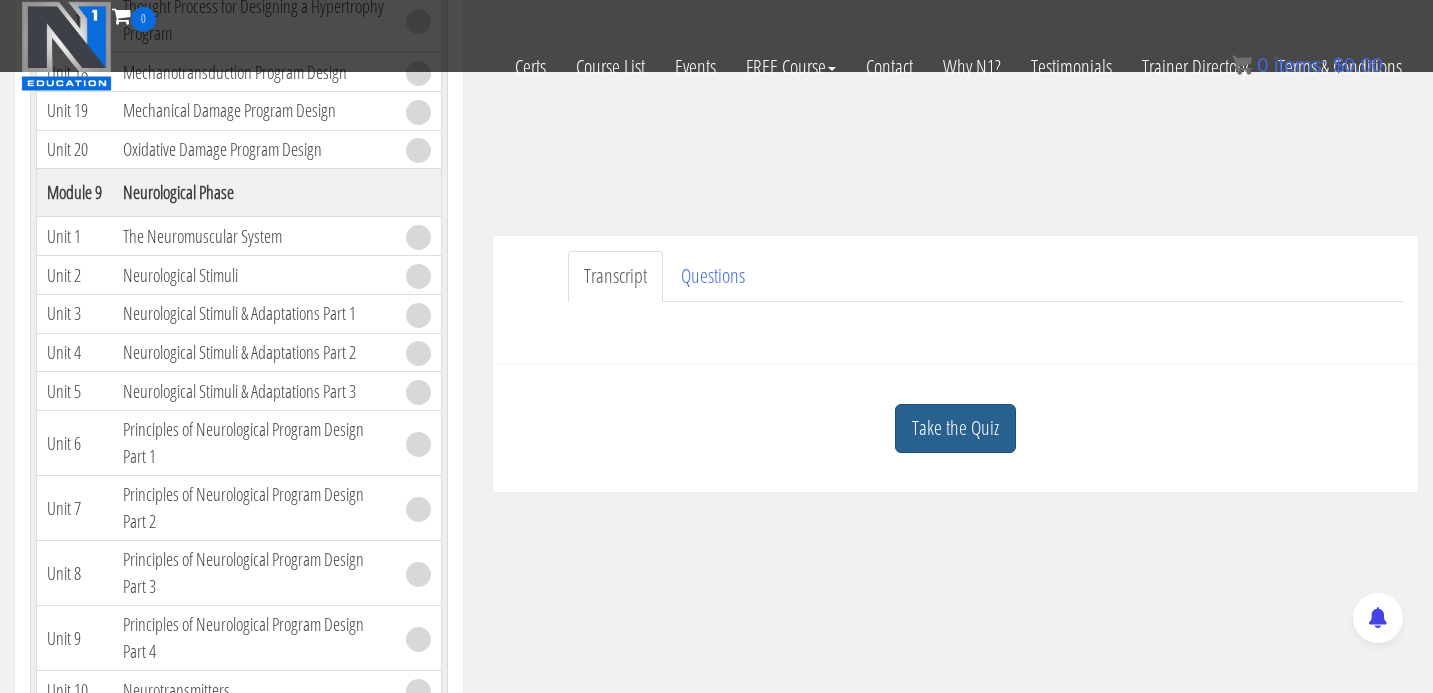 click on "Take the Quiz" at bounding box center [955, 428] 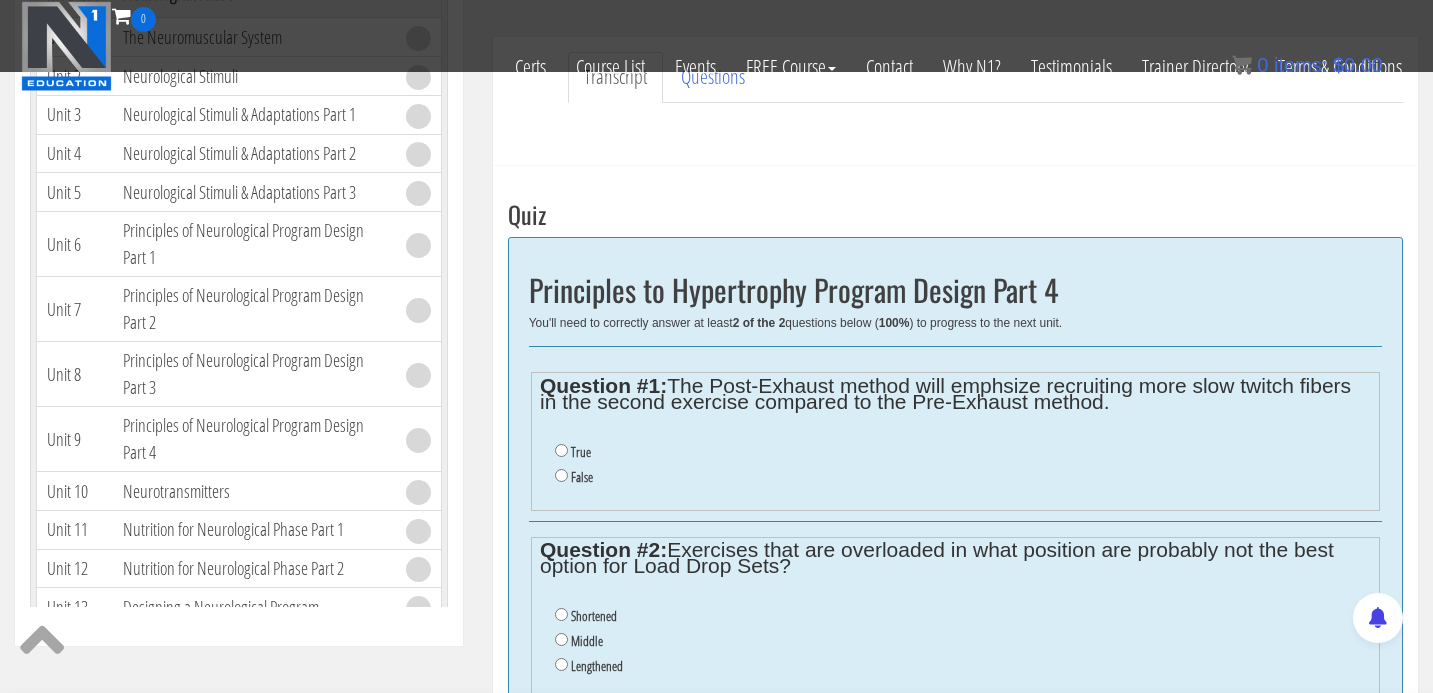 scroll, scrollTop: 621, scrollLeft: 0, axis: vertical 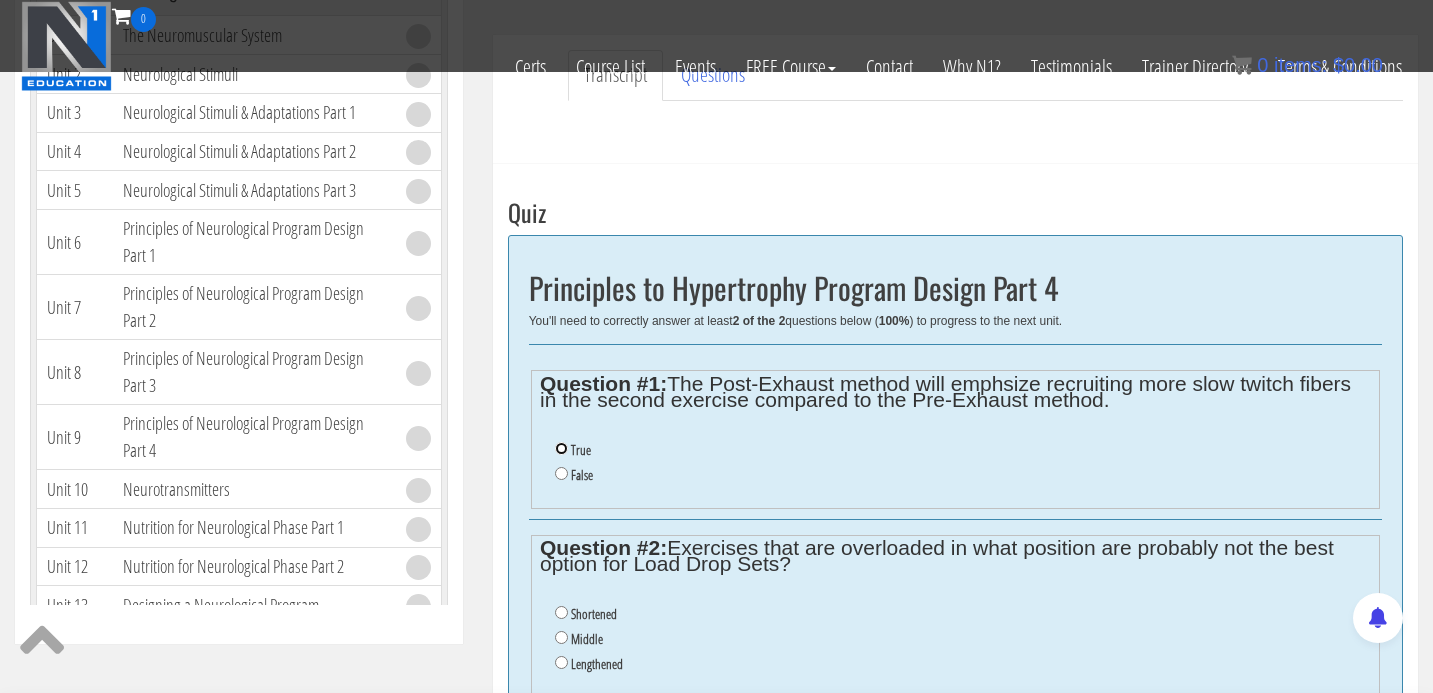 click on "True" at bounding box center (561, 448) 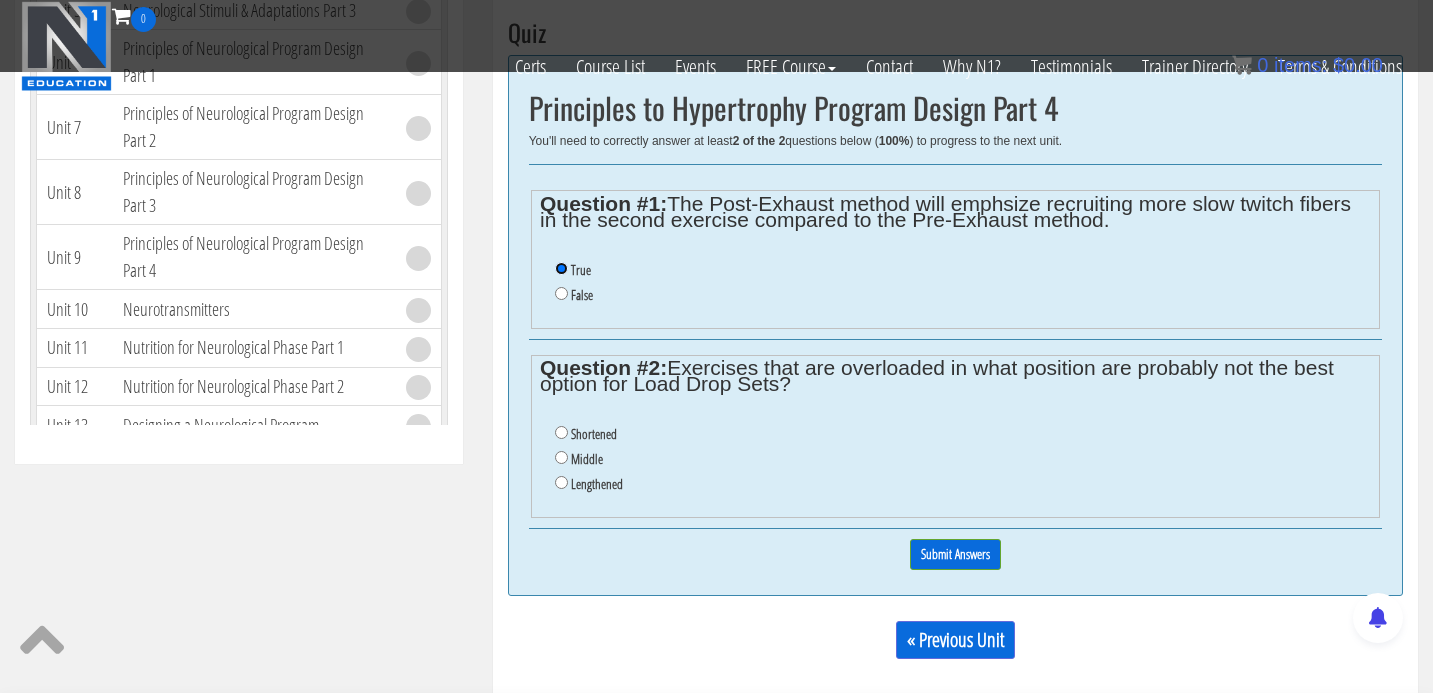 scroll, scrollTop: 825, scrollLeft: 0, axis: vertical 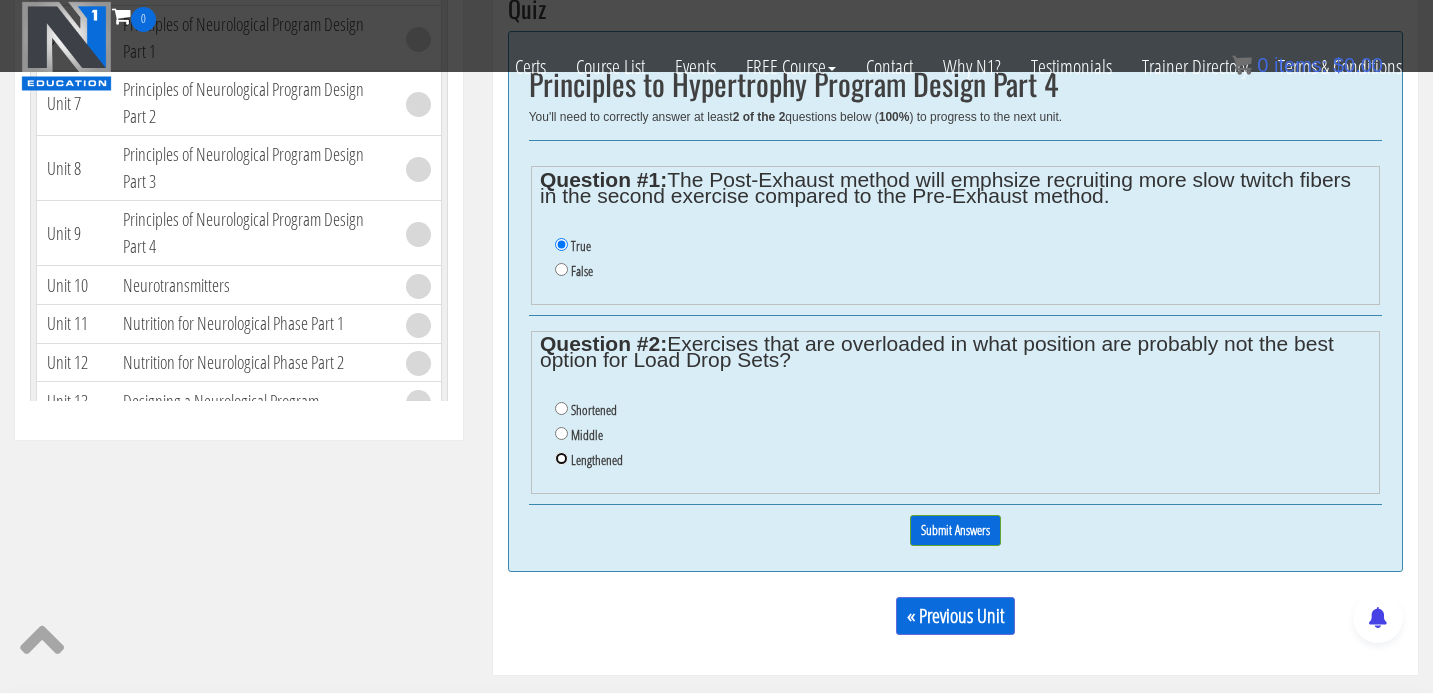 click on "Lengthened" at bounding box center (561, 458) 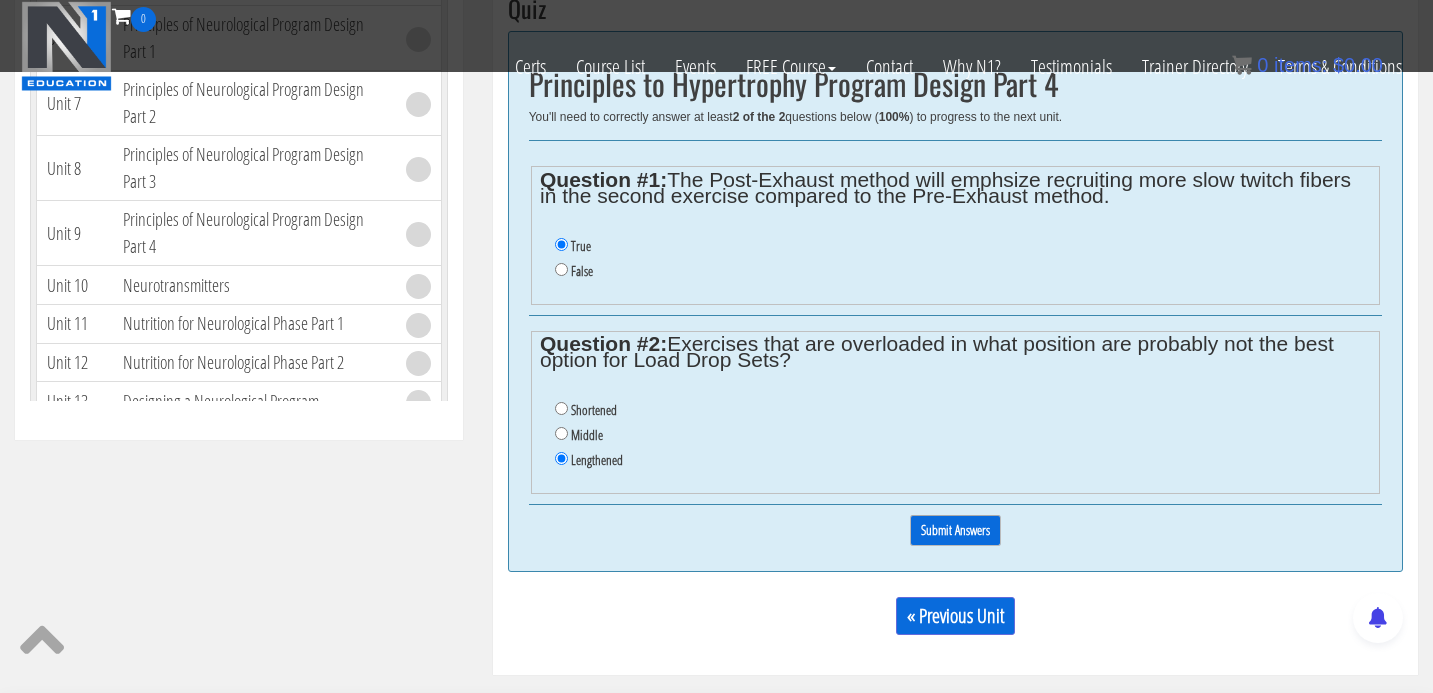 click on "Submit Answers" at bounding box center [955, 530] 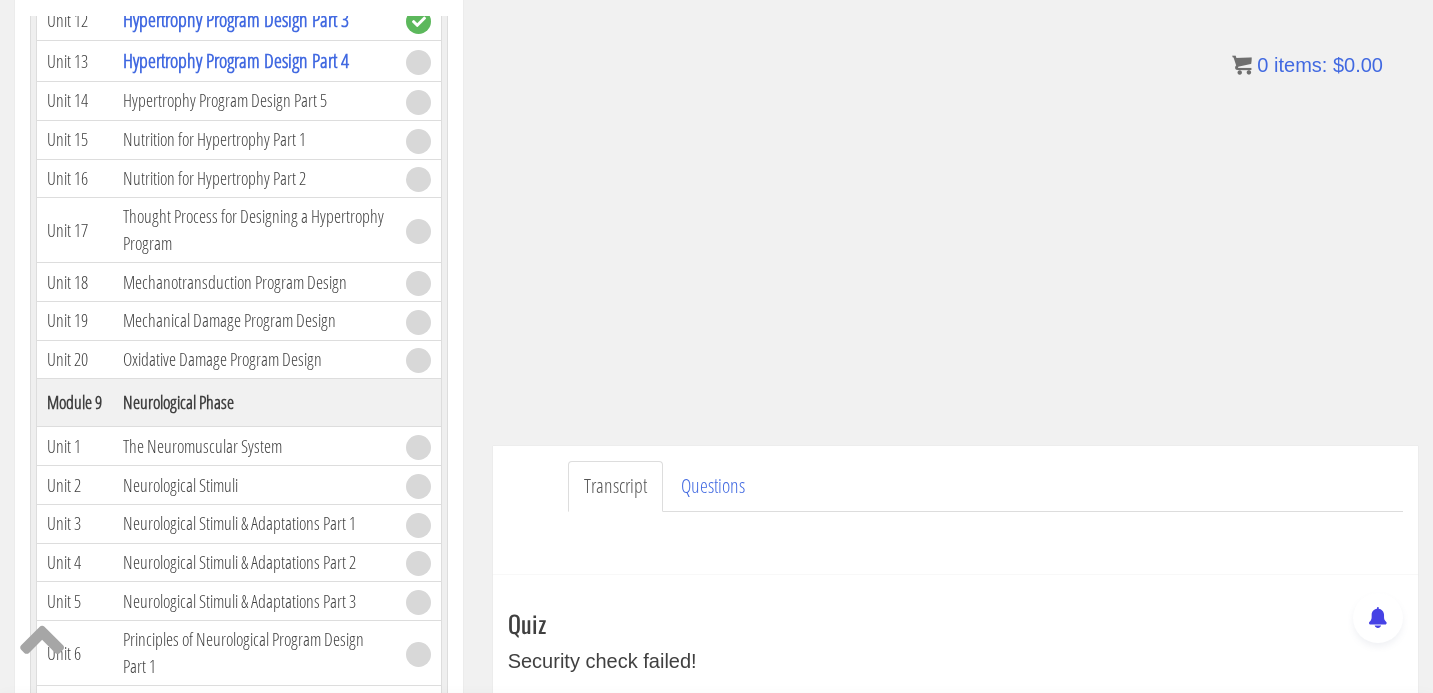 scroll, scrollTop: 0, scrollLeft: 0, axis: both 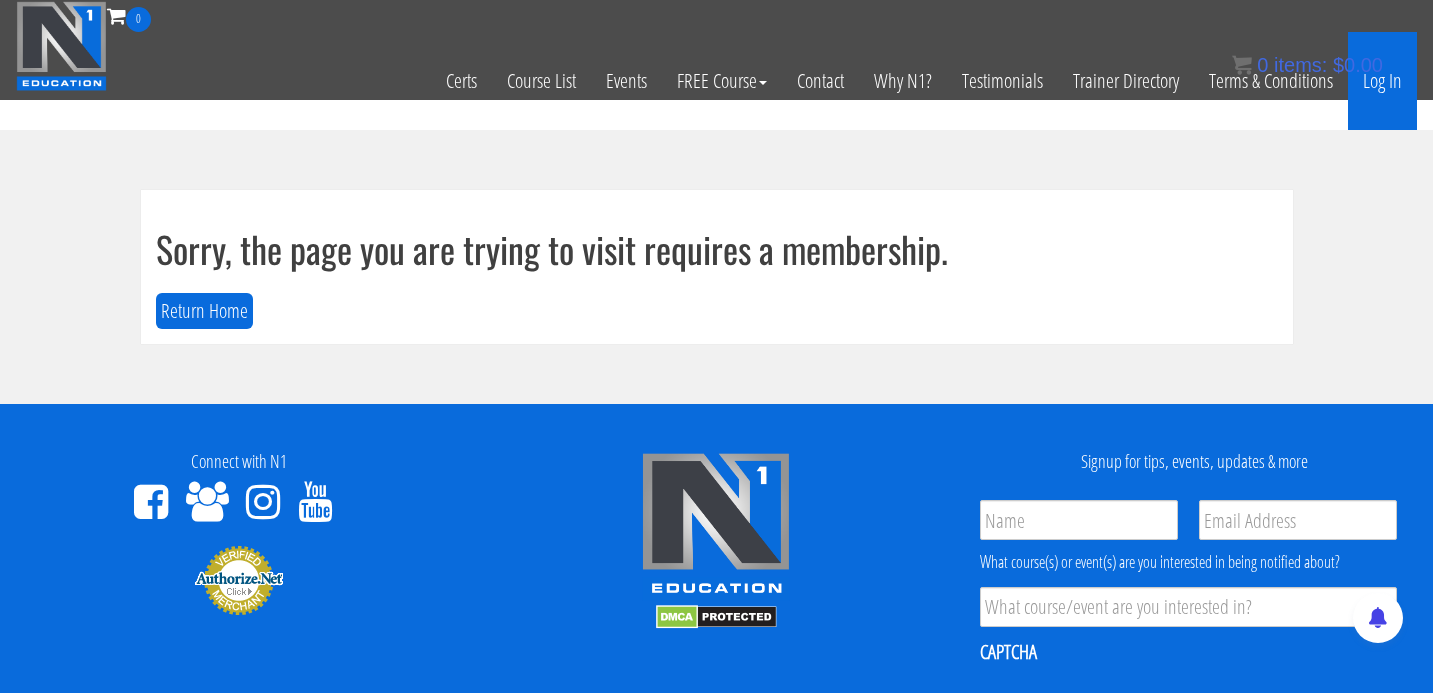 click on "Log In" at bounding box center [1382, 81] 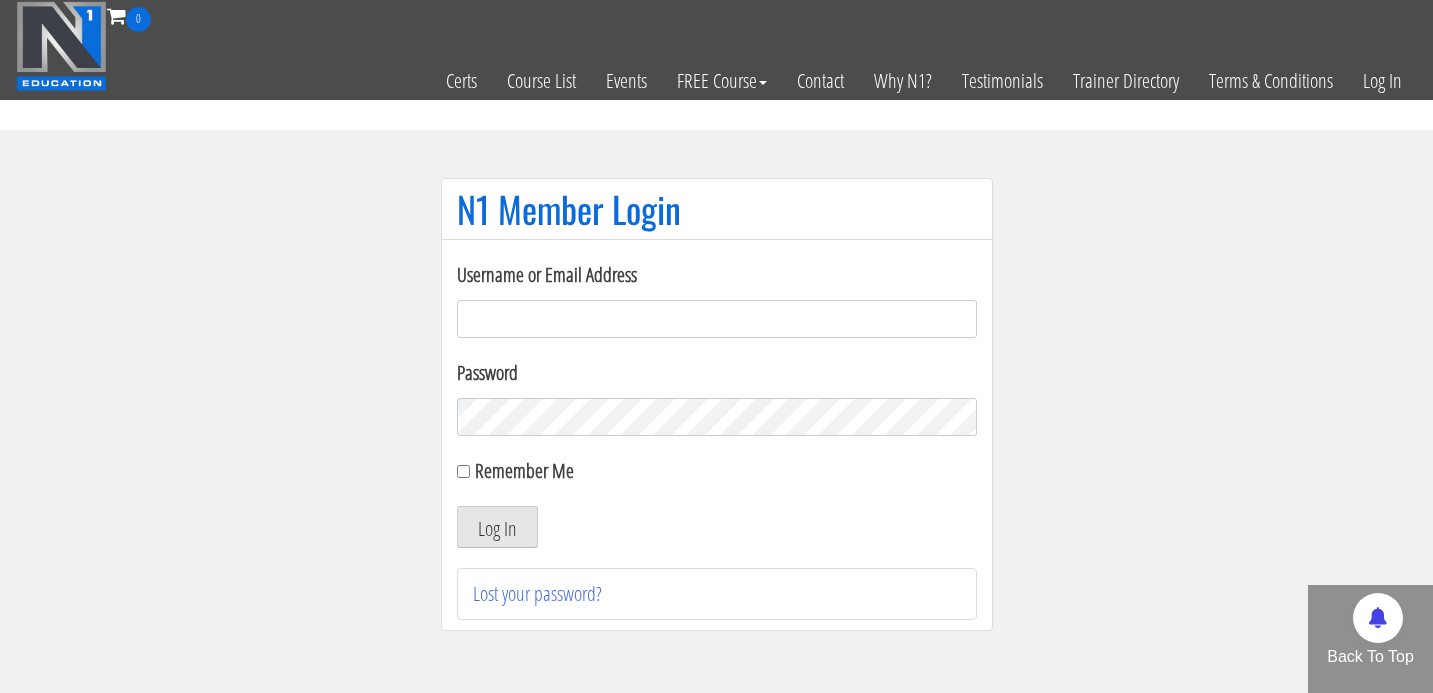 scroll, scrollTop: 0, scrollLeft: 0, axis: both 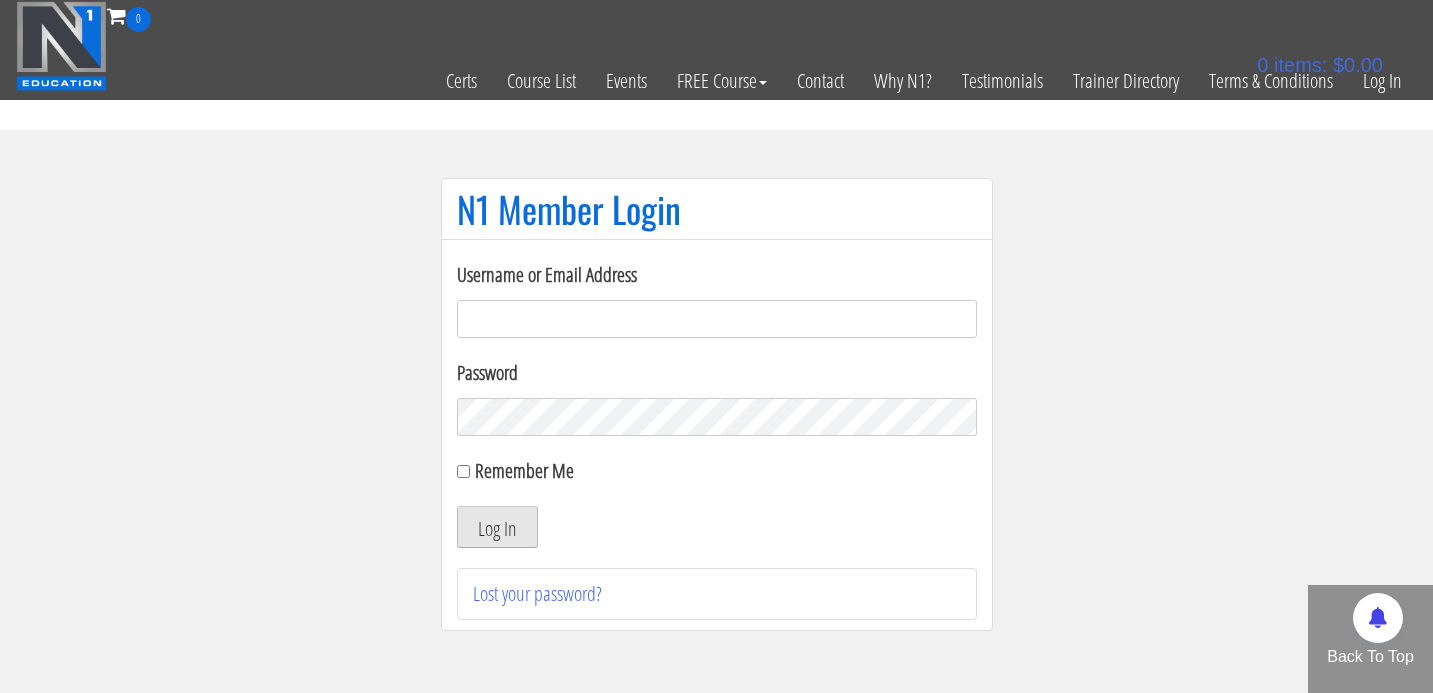 type on "[EMAIL]" 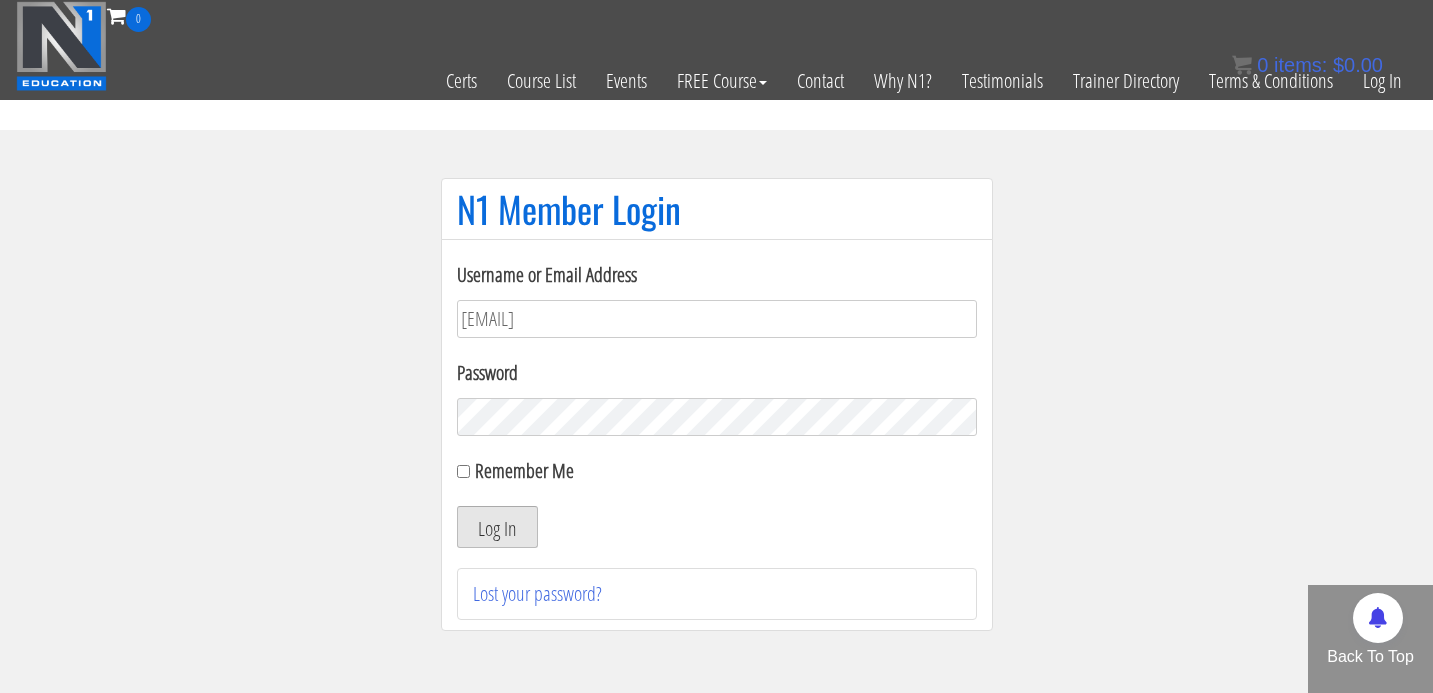 click on "Log In" at bounding box center (497, 527) 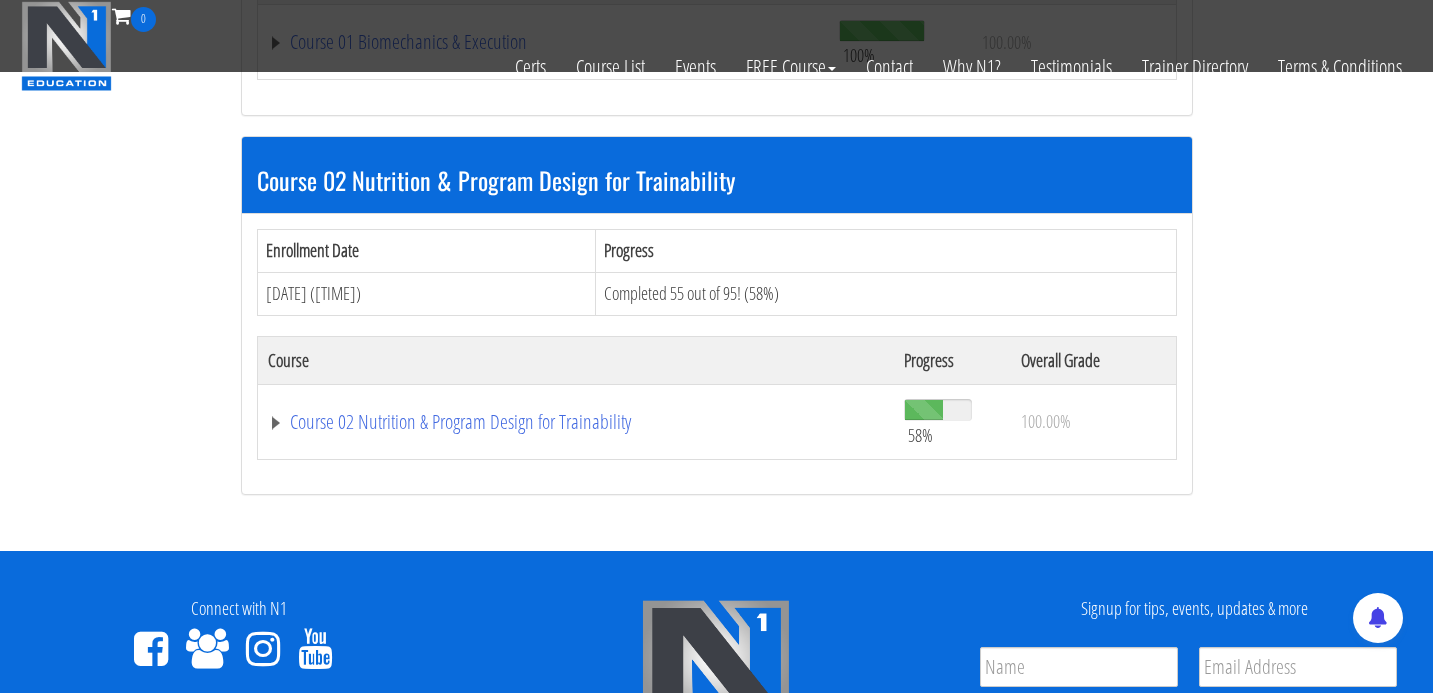 scroll, scrollTop: 568, scrollLeft: 0, axis: vertical 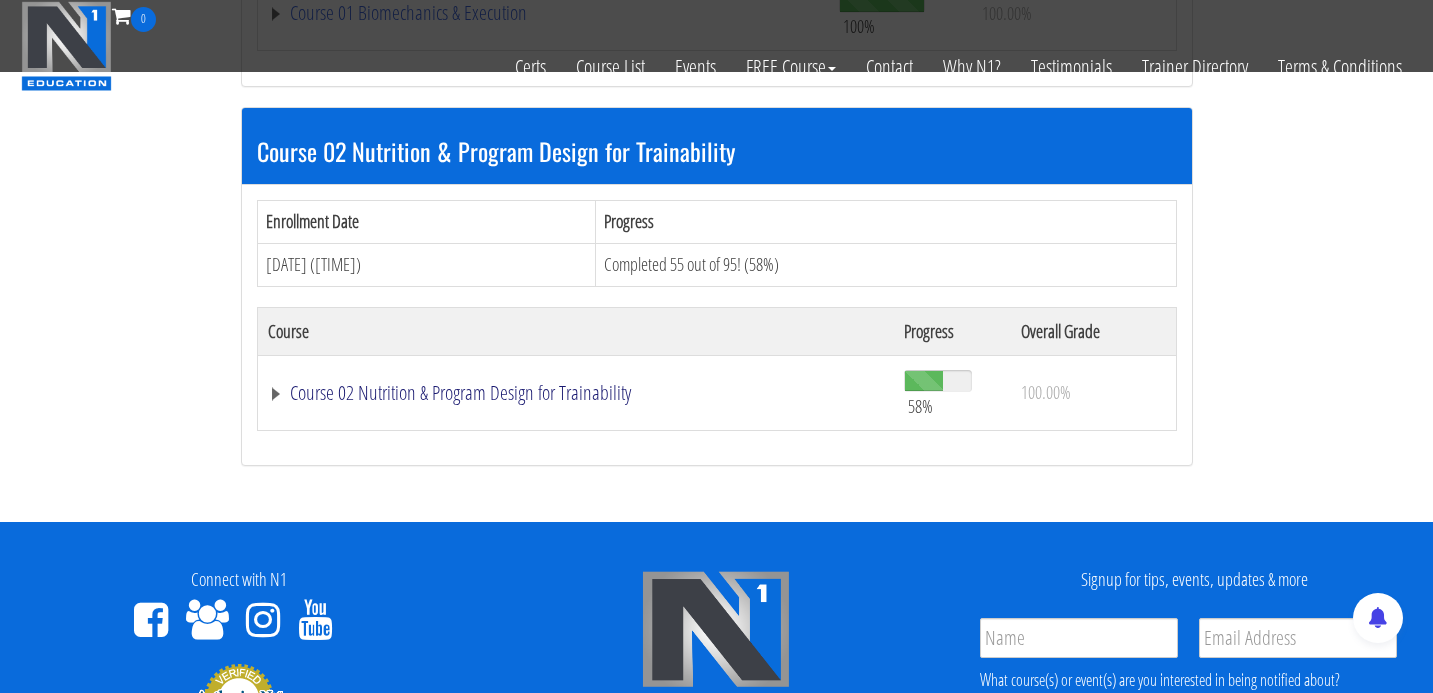 click on "Course 02 Nutrition & Program Design for Trainability" at bounding box center (544, 13) 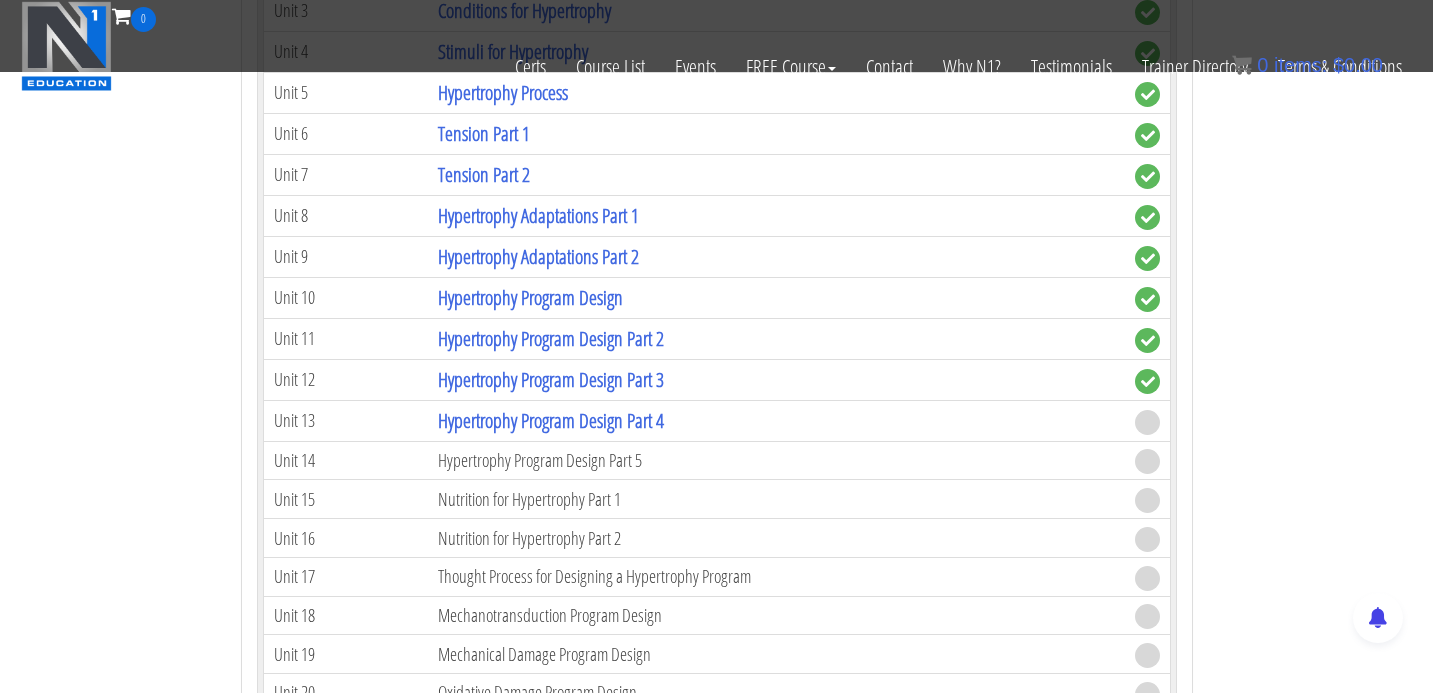 scroll, scrollTop: 3285, scrollLeft: 0, axis: vertical 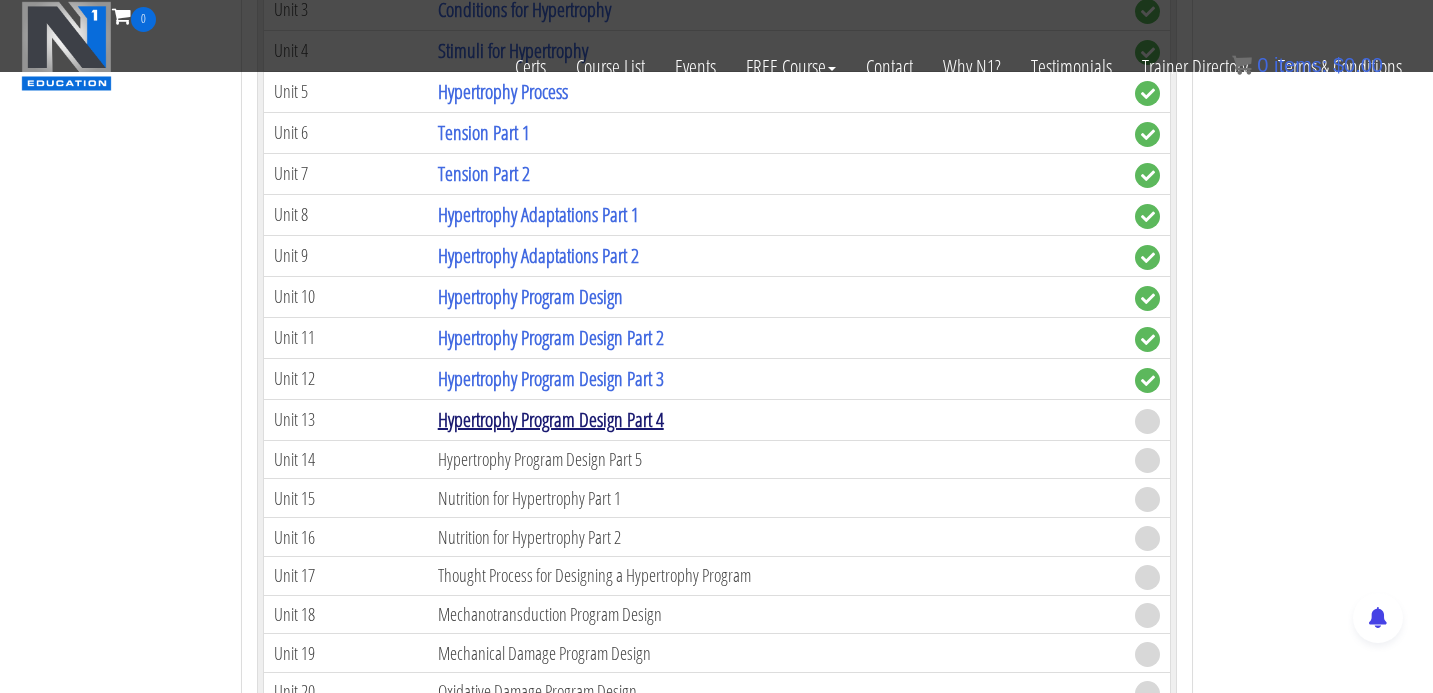 click on "Hypertrophy Program Design Part 4" at bounding box center [551, 419] 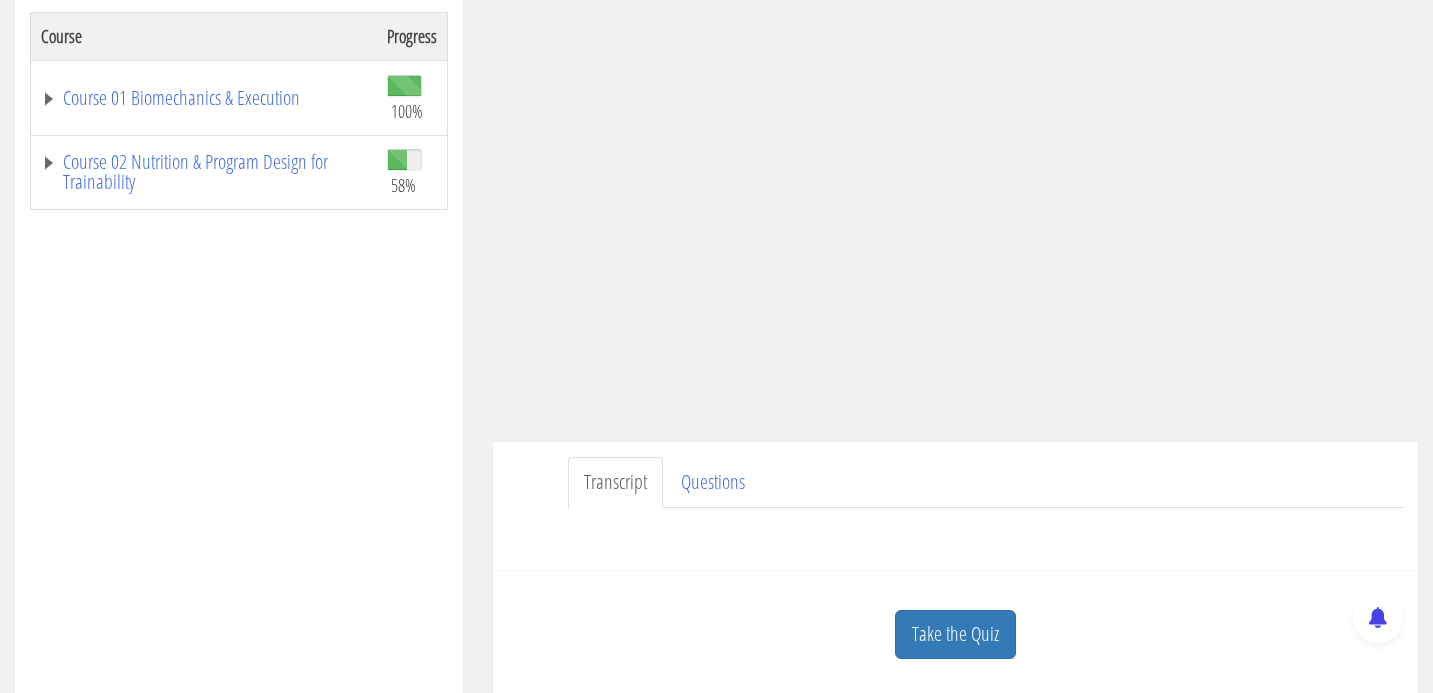 scroll, scrollTop: 347, scrollLeft: 0, axis: vertical 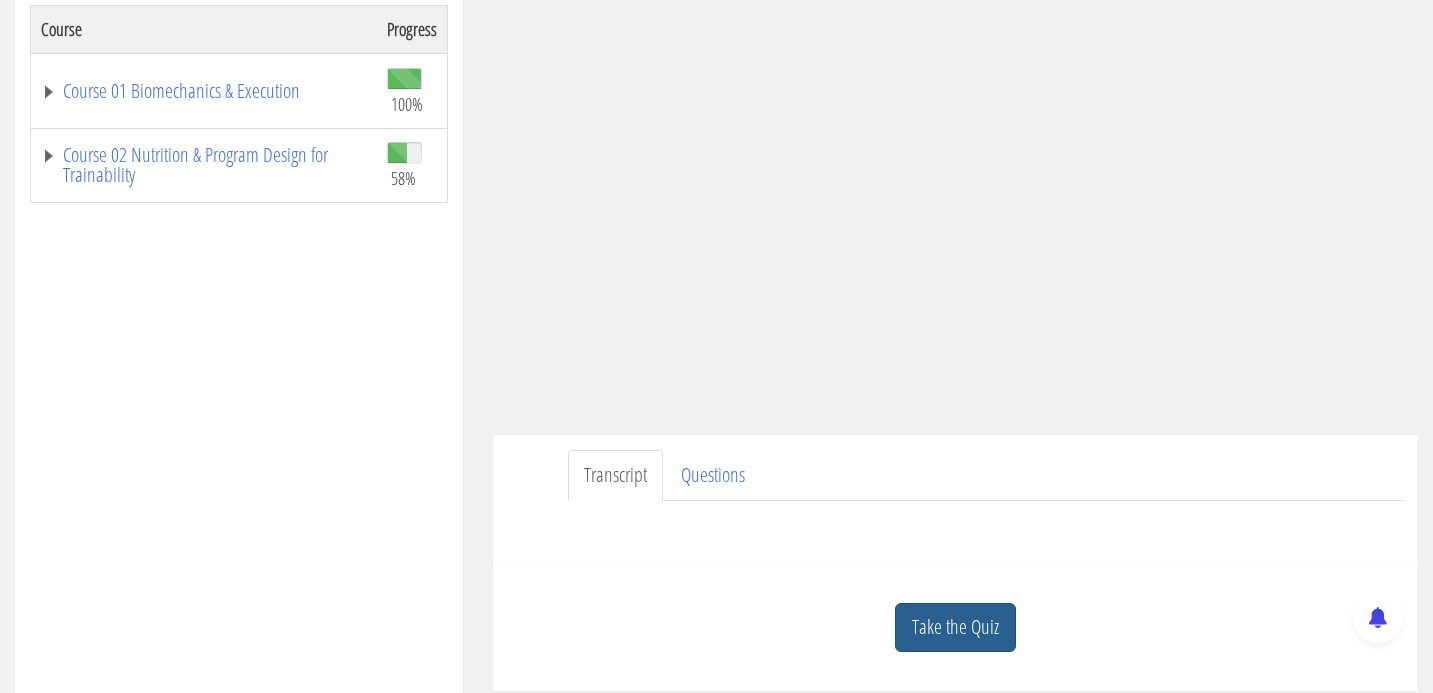 click on "Take the Quiz" at bounding box center [955, 627] 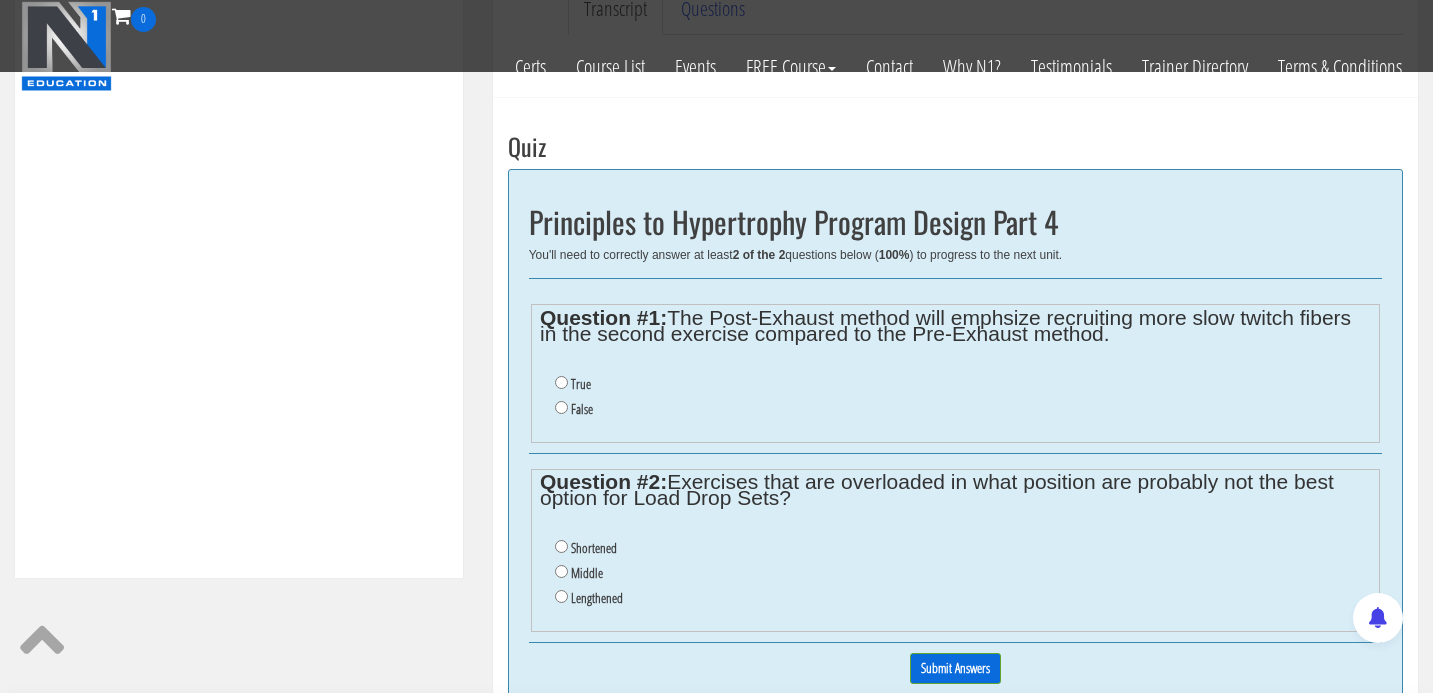 scroll, scrollTop: 692, scrollLeft: 0, axis: vertical 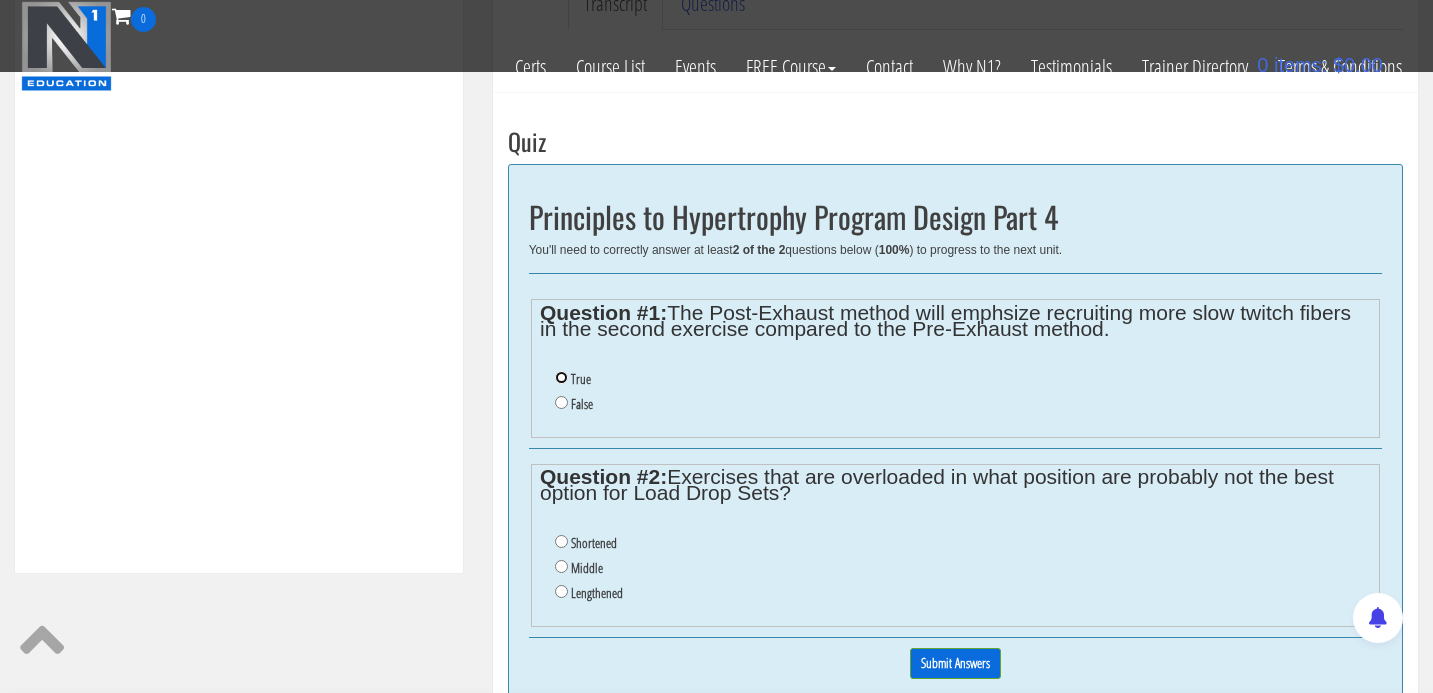 click on "True" at bounding box center (561, 377) 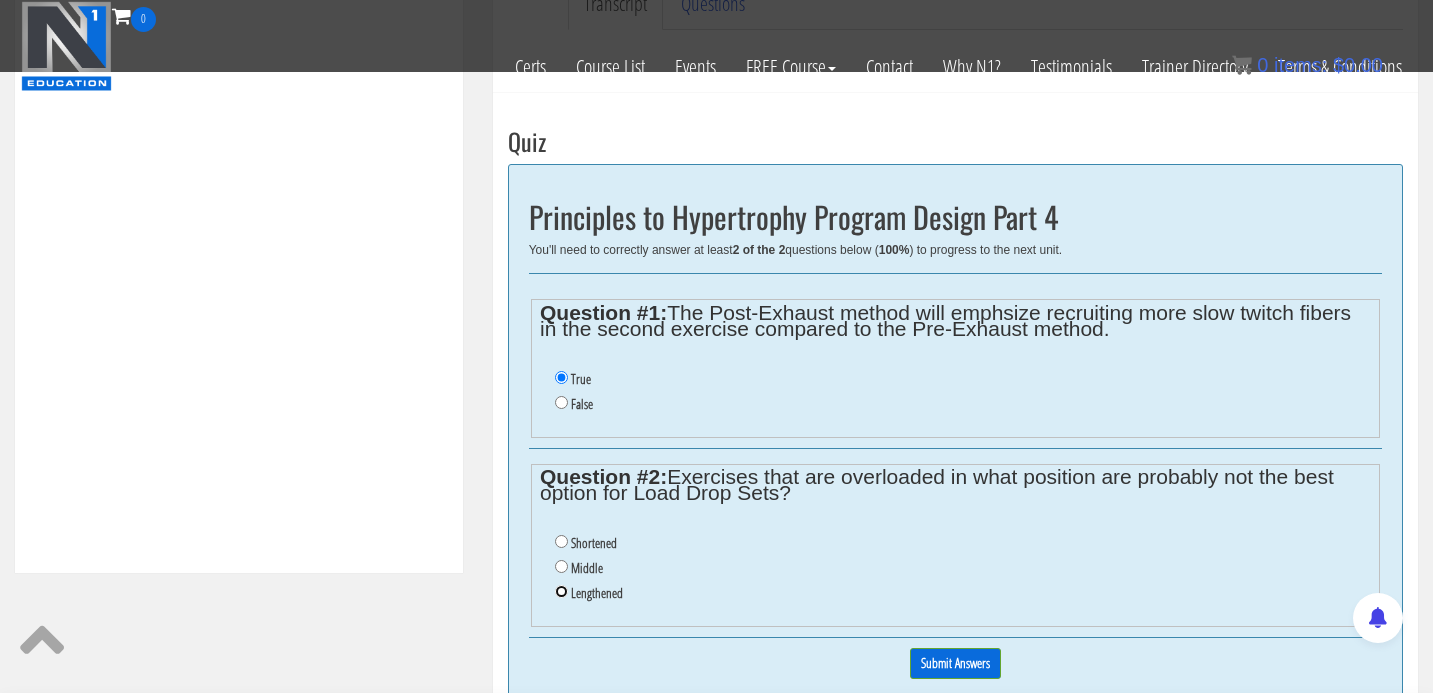 click on "Lengthened" at bounding box center (561, 591) 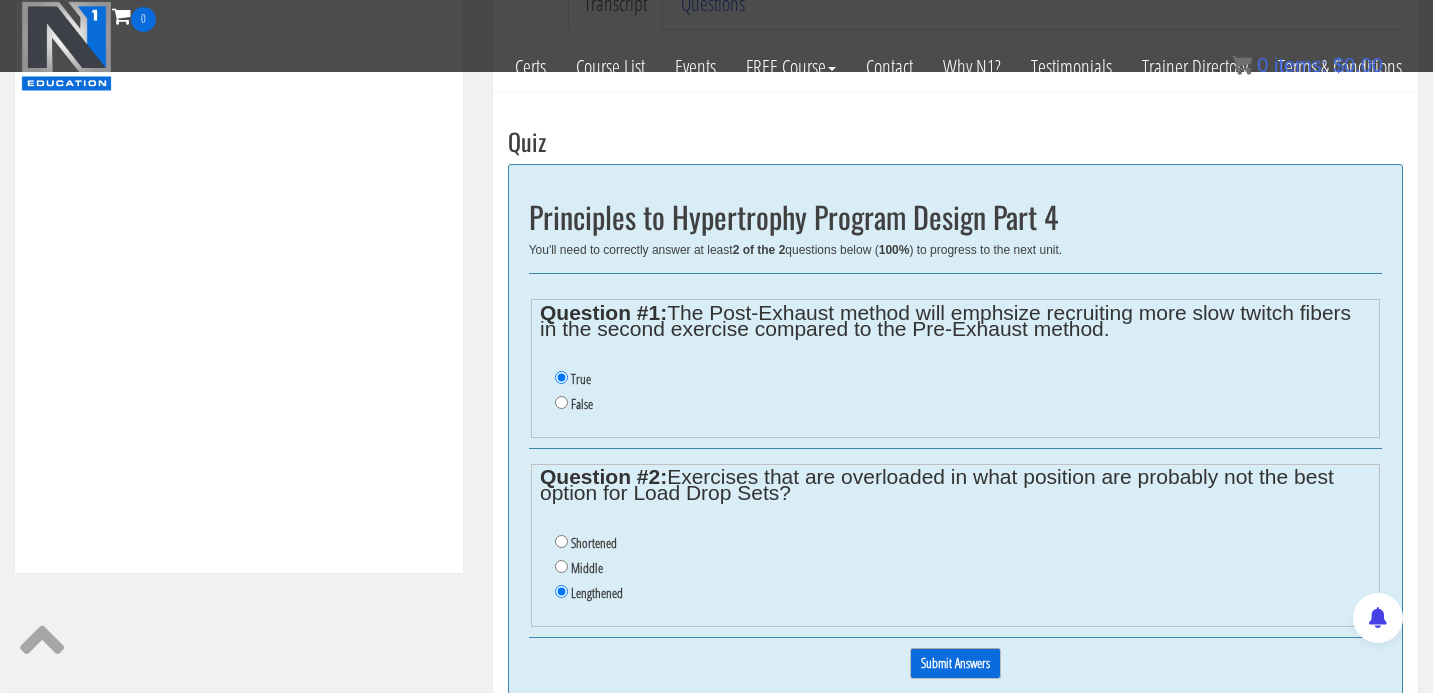 click on "Submit Answers" at bounding box center [955, 663] 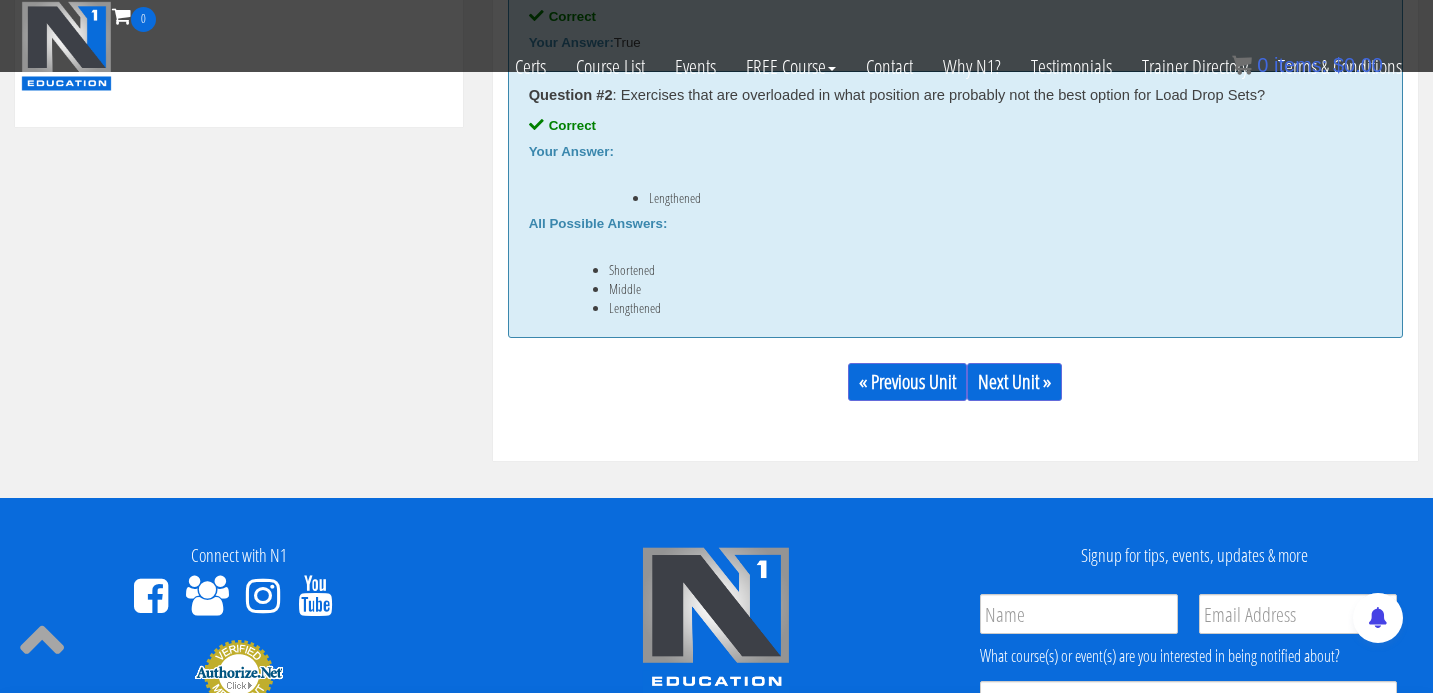 scroll, scrollTop: 1141, scrollLeft: 0, axis: vertical 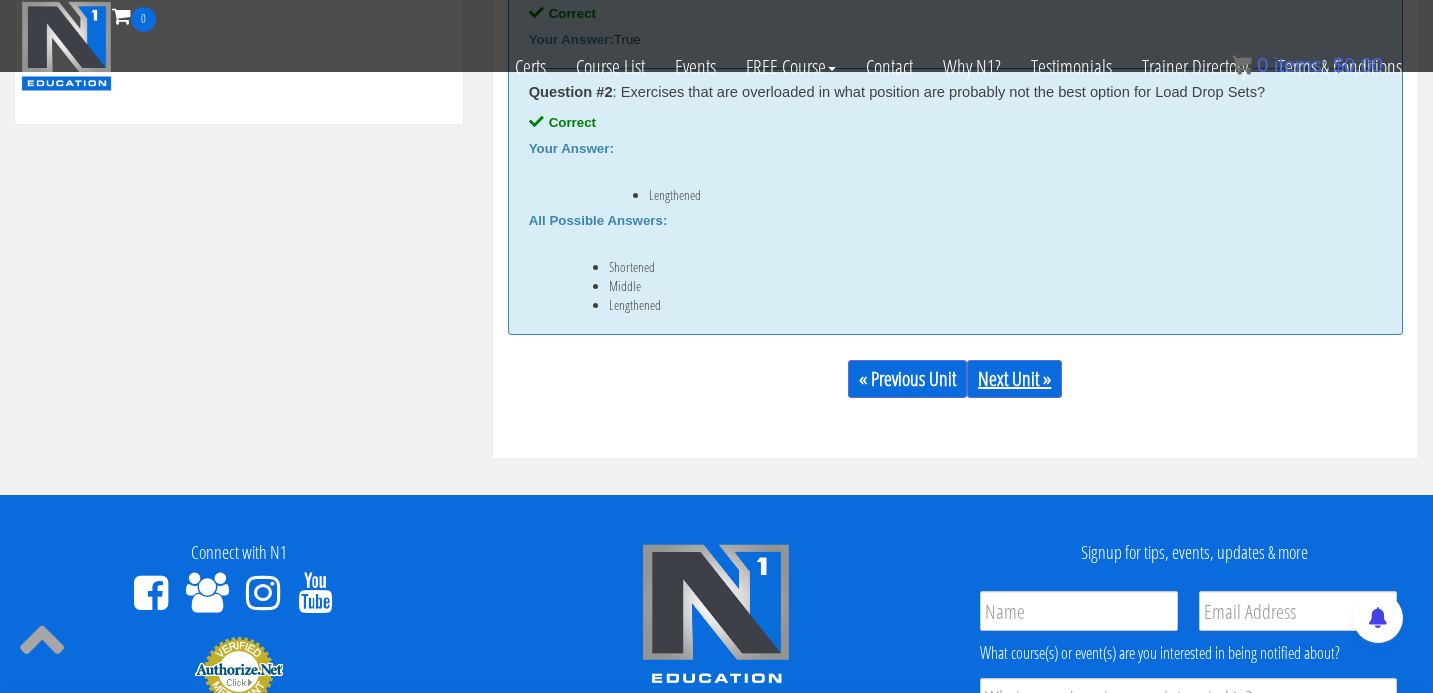 click on "Next Unit »" at bounding box center (1014, 379) 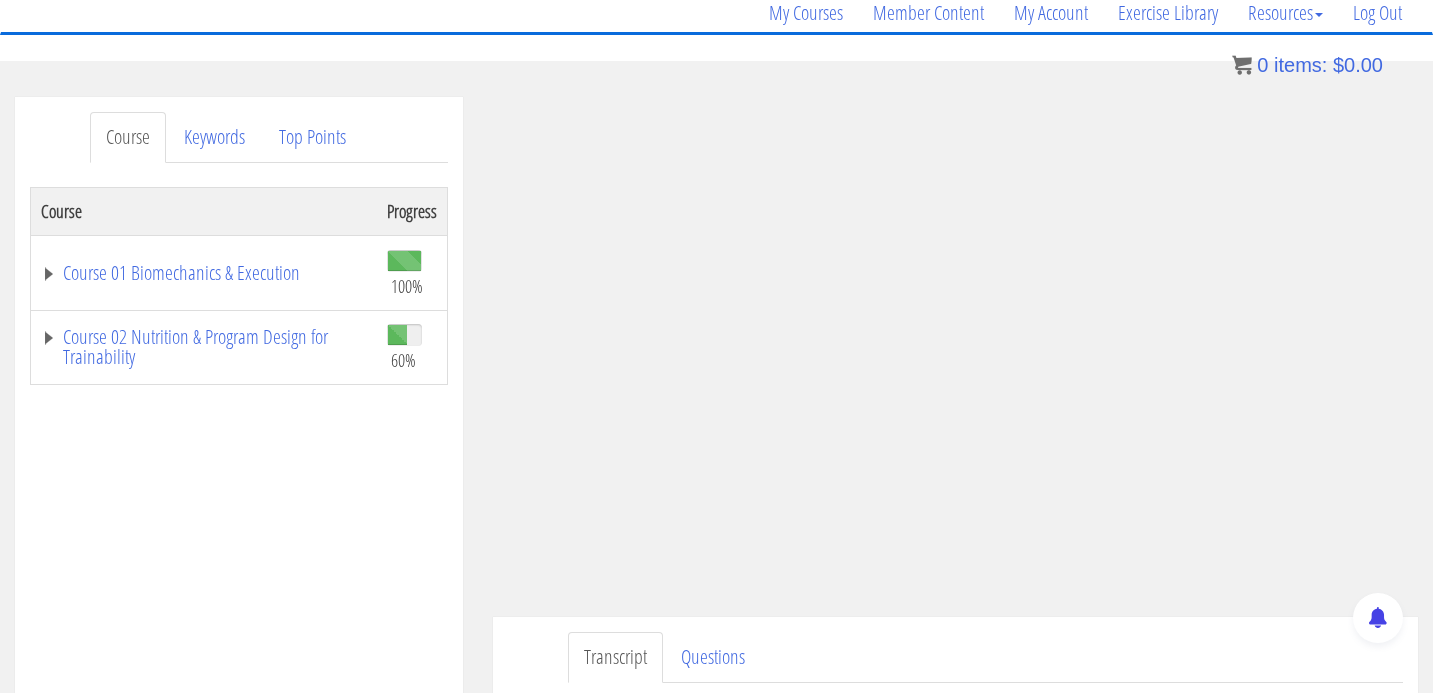 scroll, scrollTop: 164, scrollLeft: 0, axis: vertical 